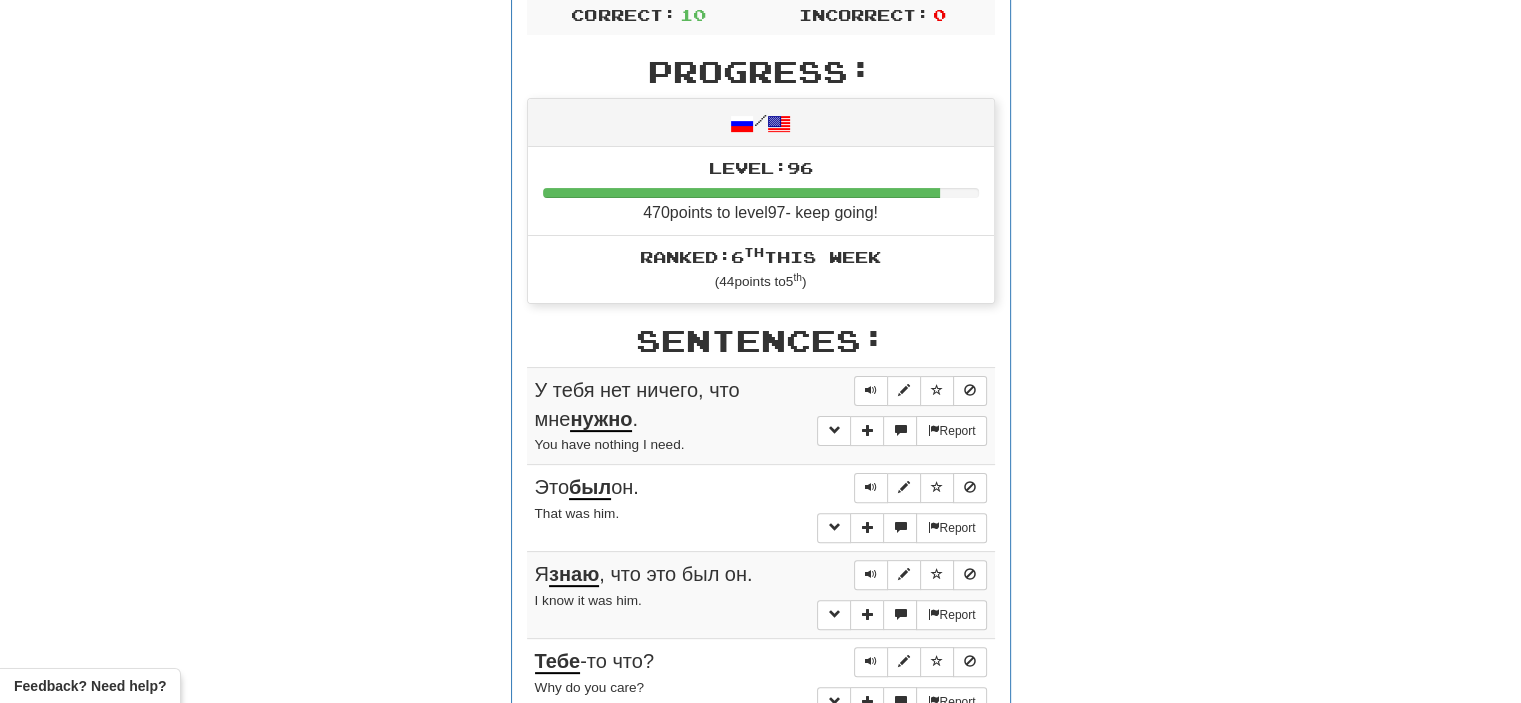scroll, scrollTop: 0, scrollLeft: 0, axis: both 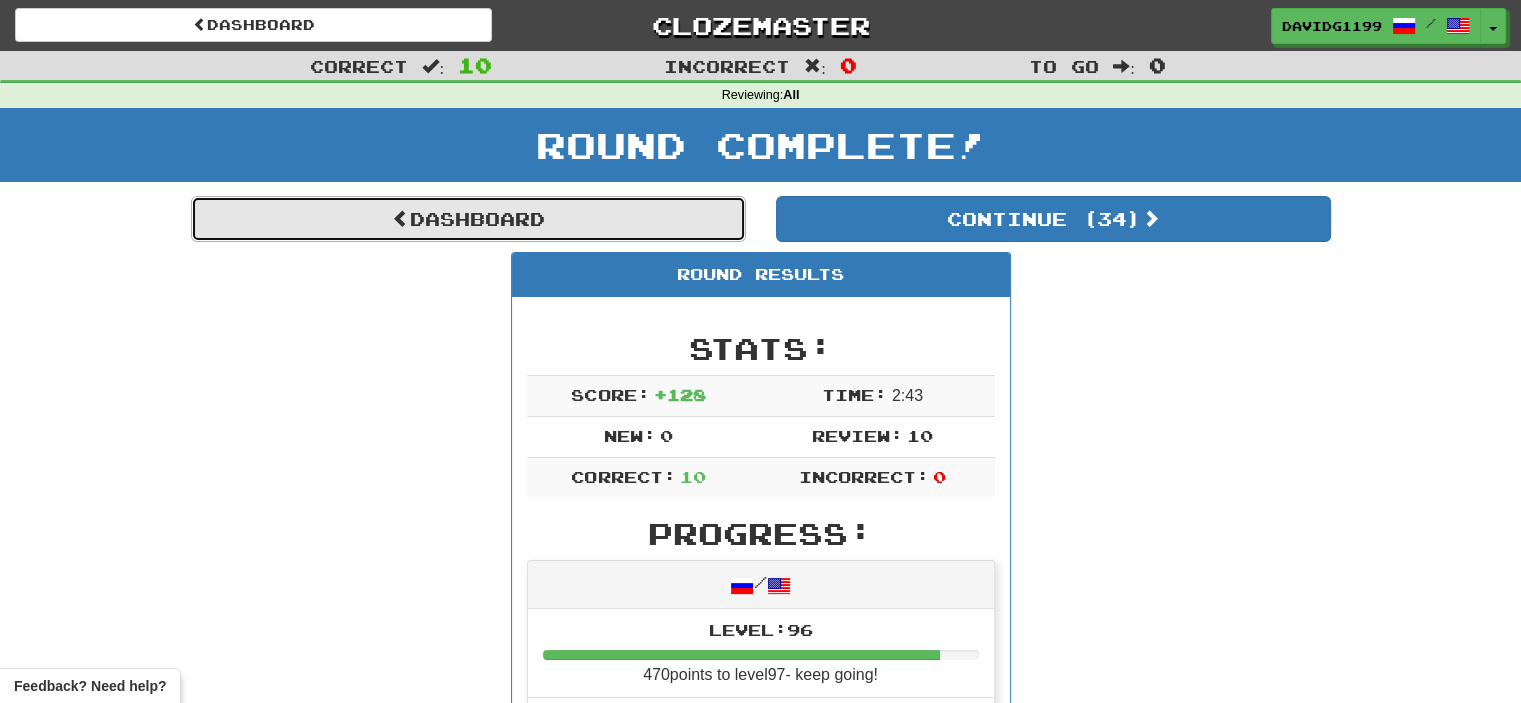 click on "Dashboard" at bounding box center [468, 219] 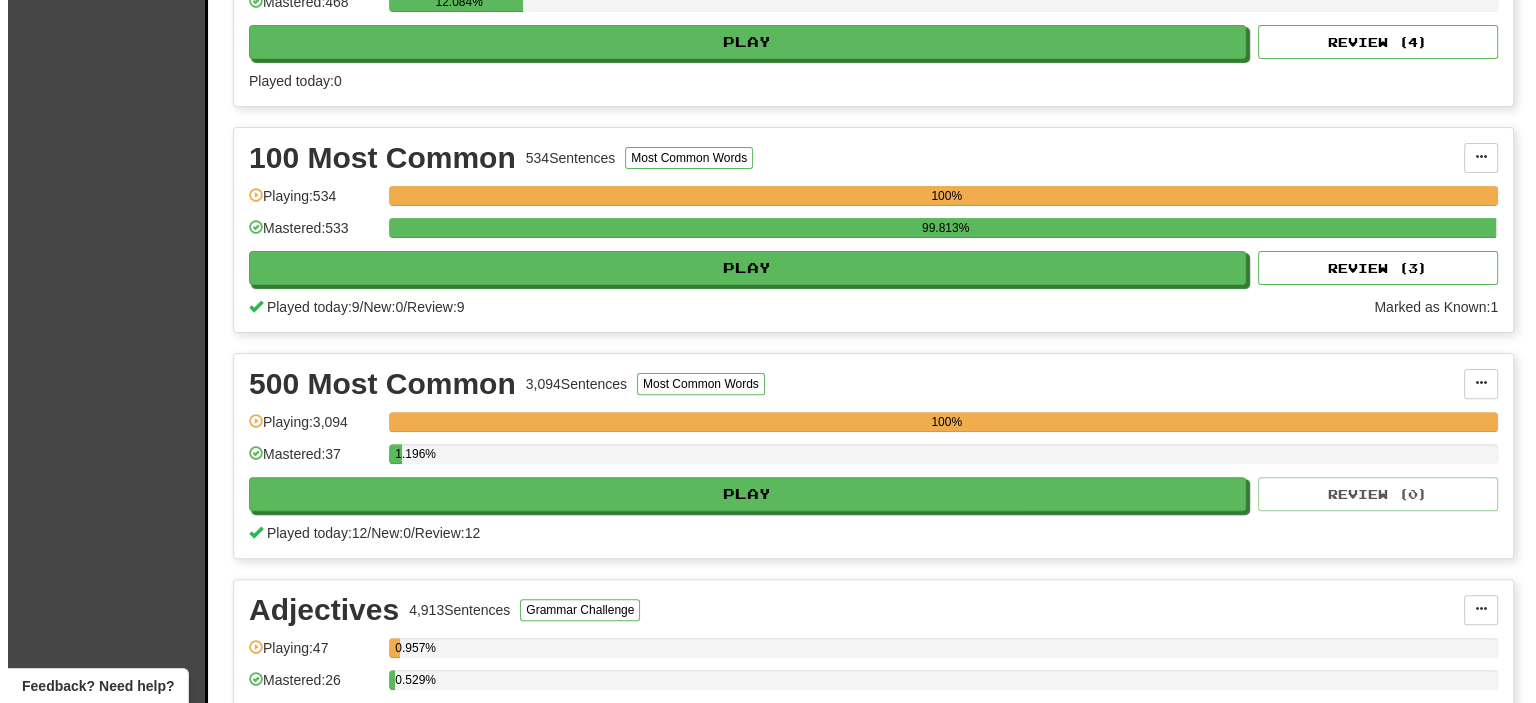 scroll, scrollTop: 568, scrollLeft: 0, axis: vertical 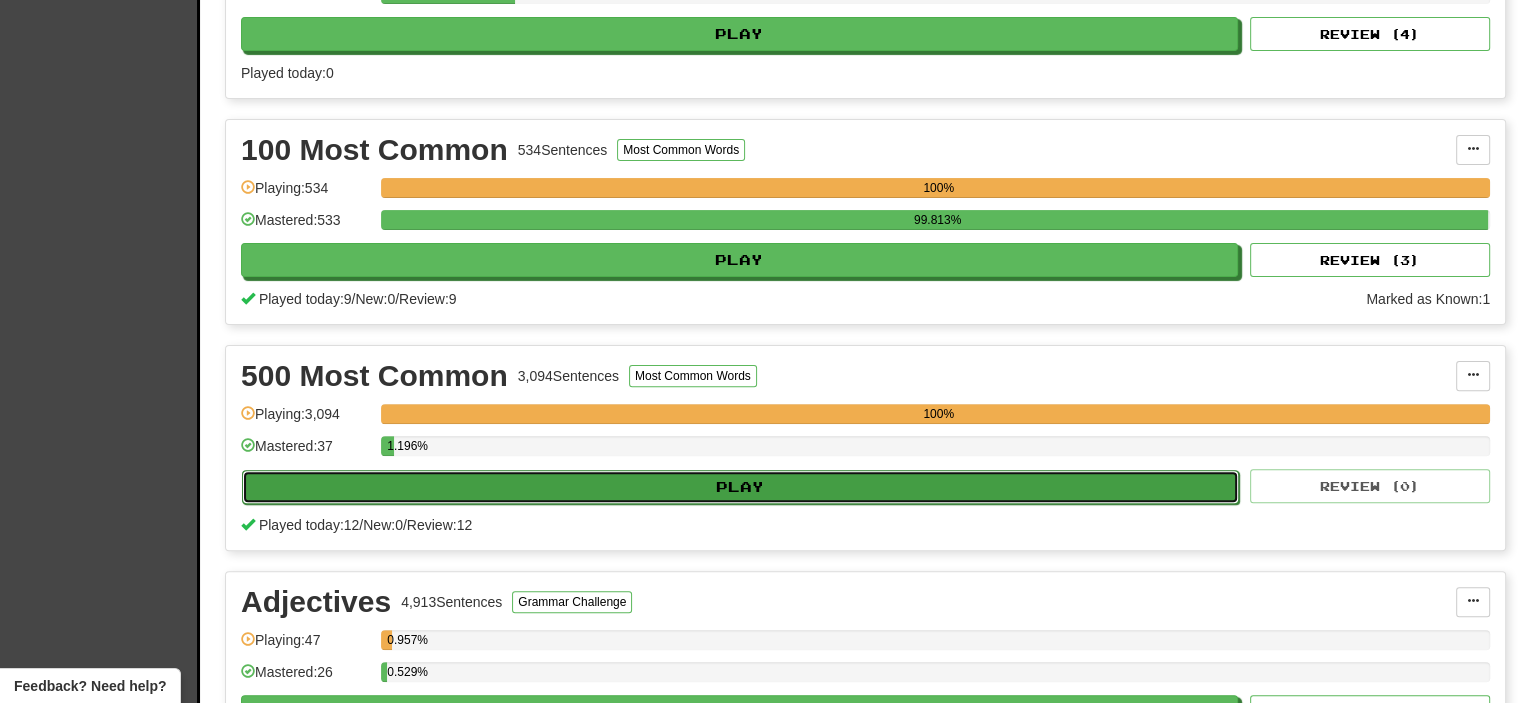 click on "Play" at bounding box center [740, 487] 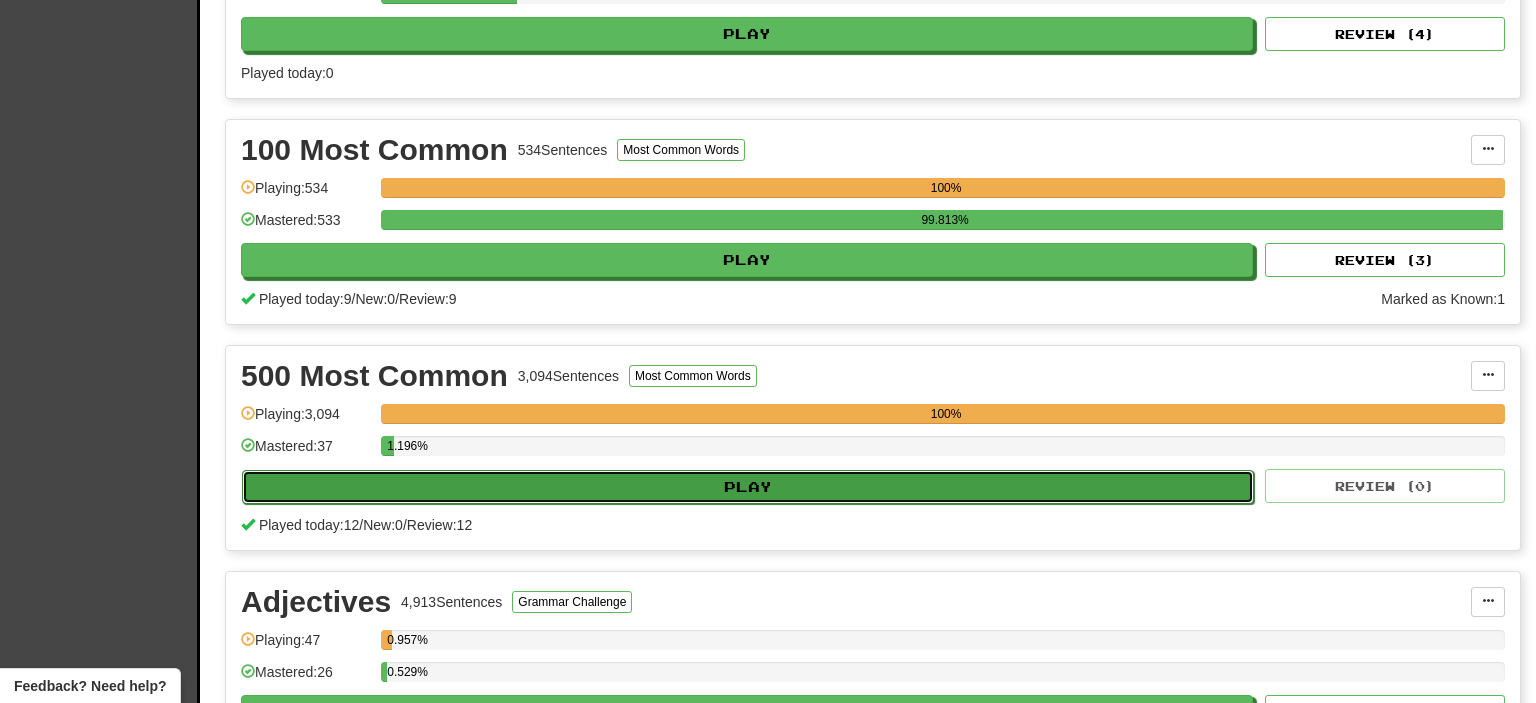 select on "**" 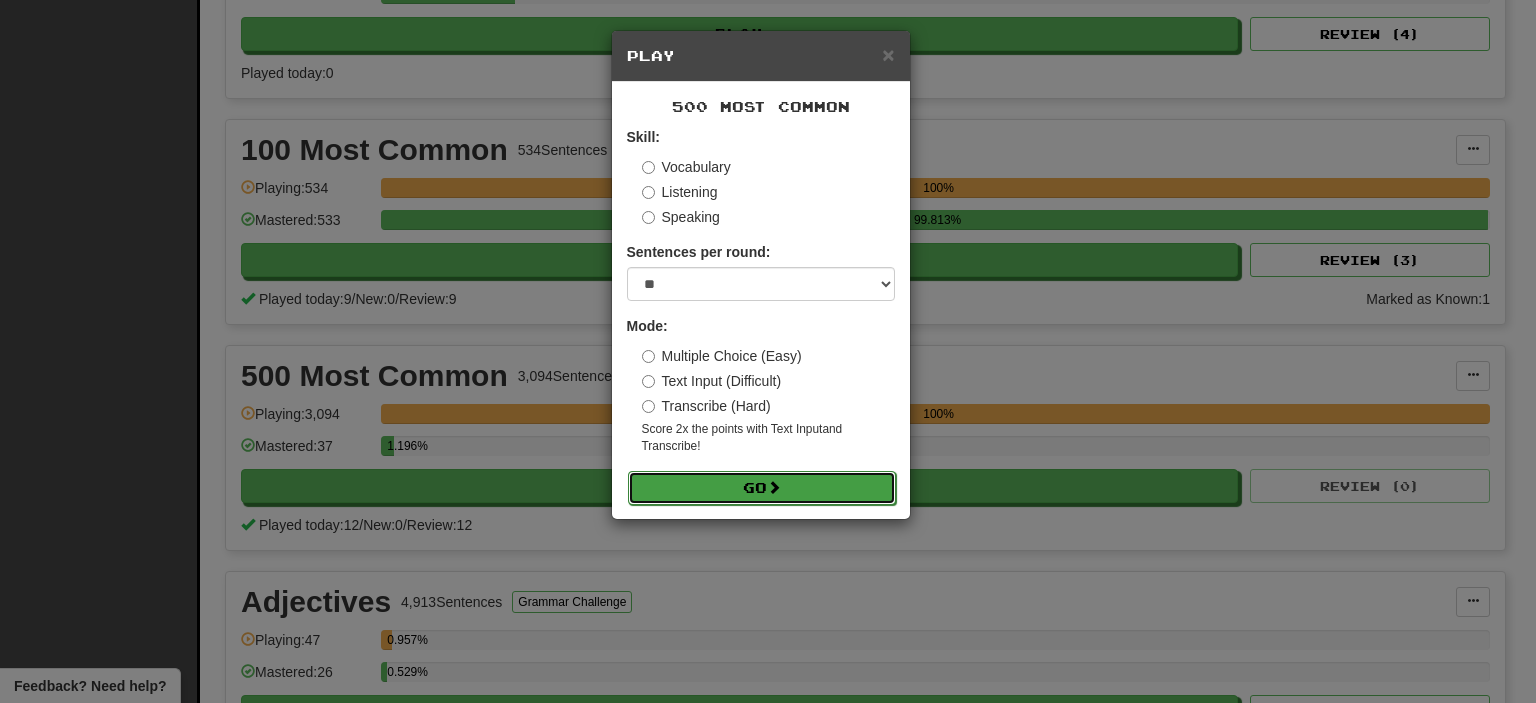 click on "Go" at bounding box center [762, 488] 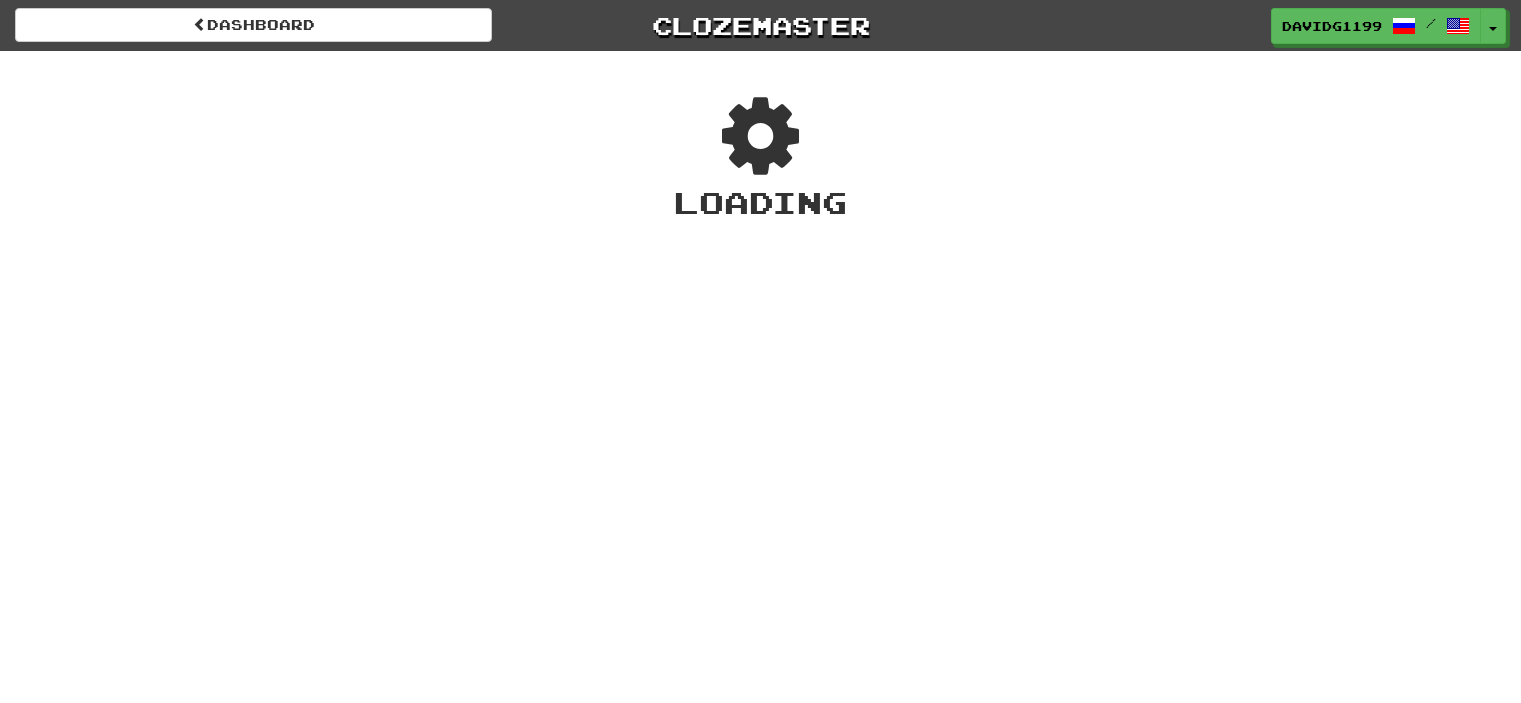 scroll, scrollTop: 0, scrollLeft: 0, axis: both 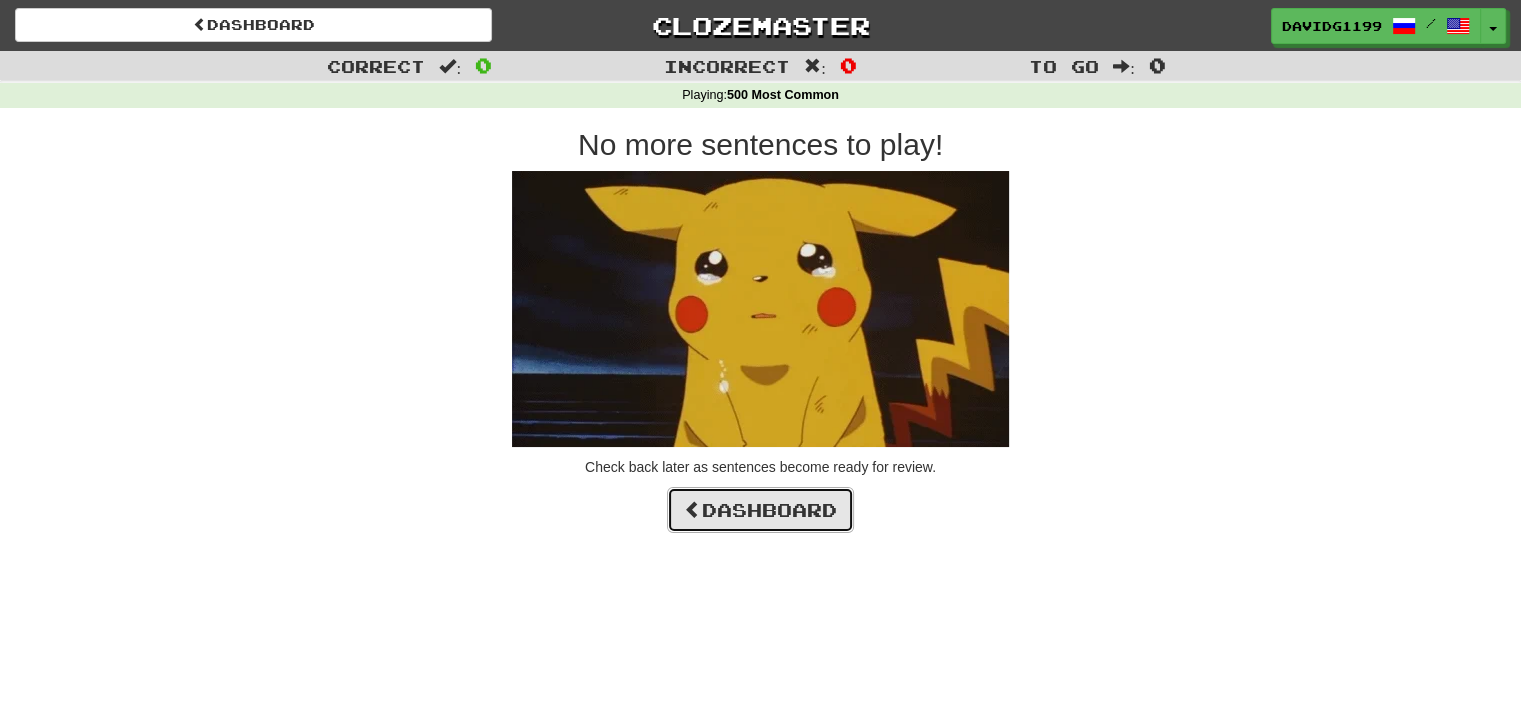 click on "Dashboard" at bounding box center [760, 510] 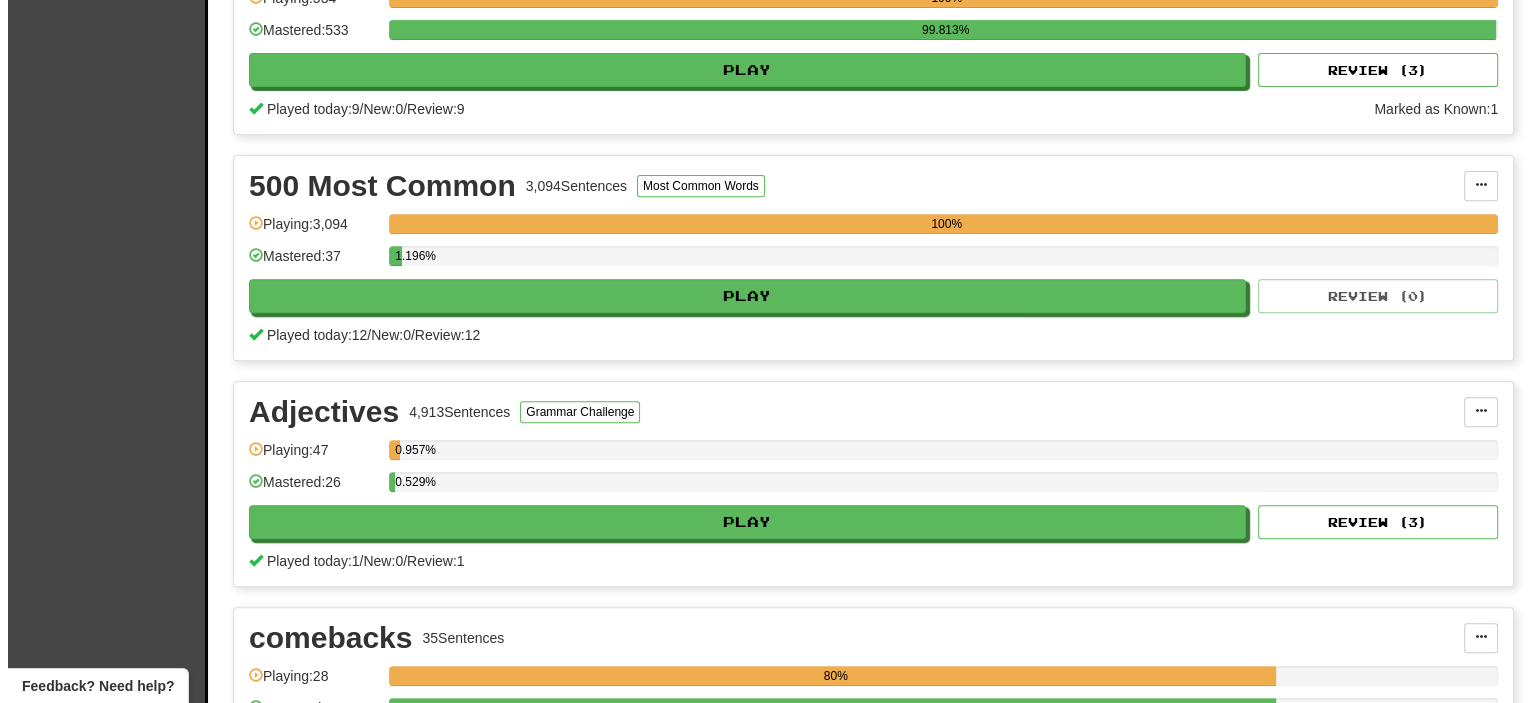 scroll, scrollTop: 756, scrollLeft: 0, axis: vertical 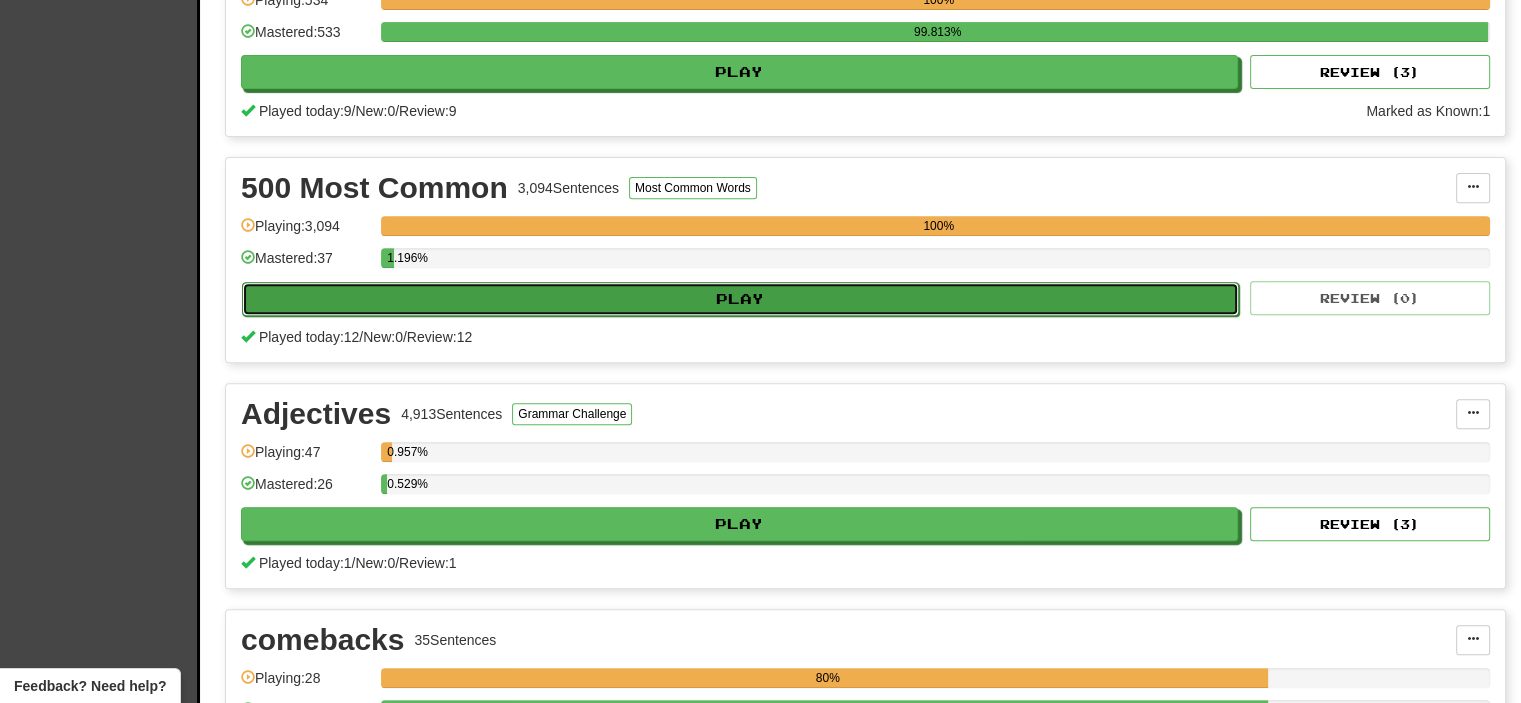 click on "Play" at bounding box center [740, 299] 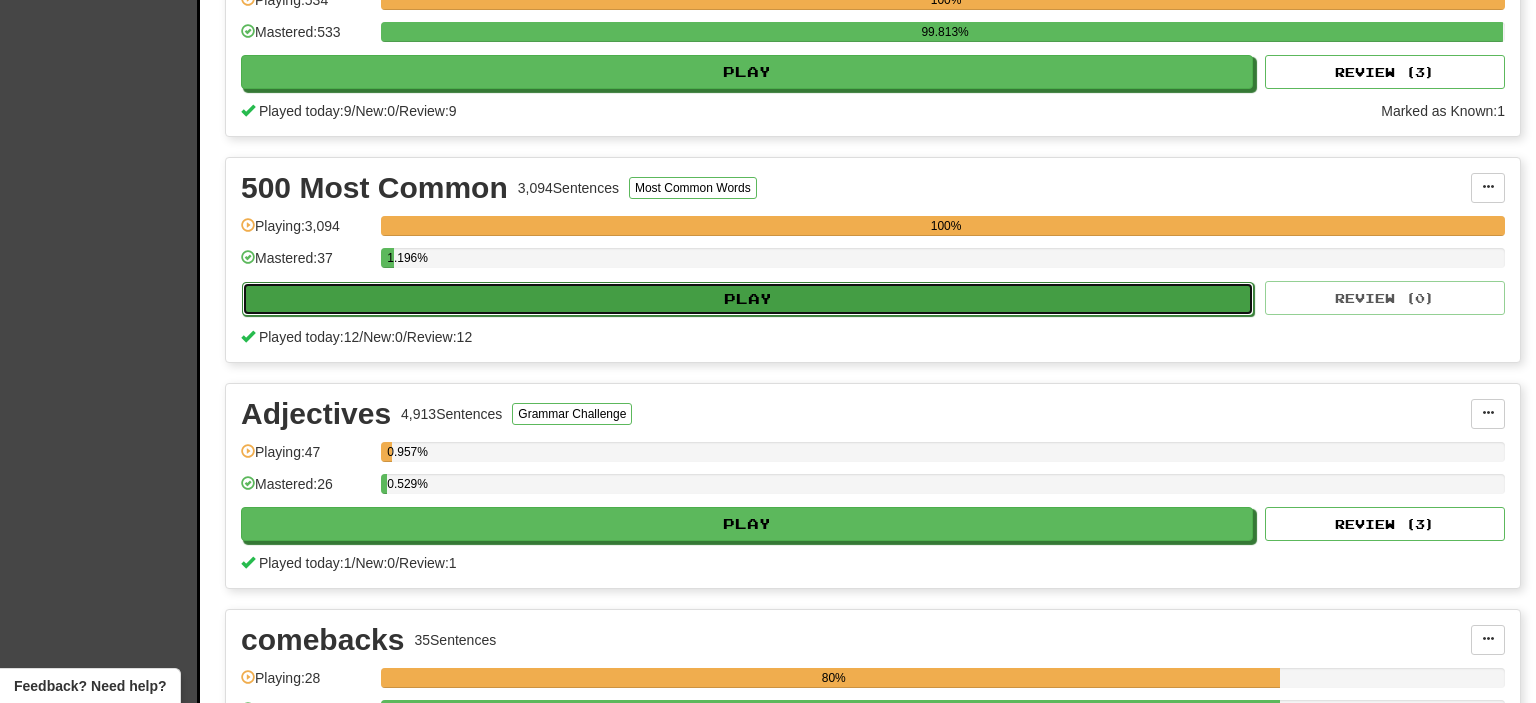 select on "**" 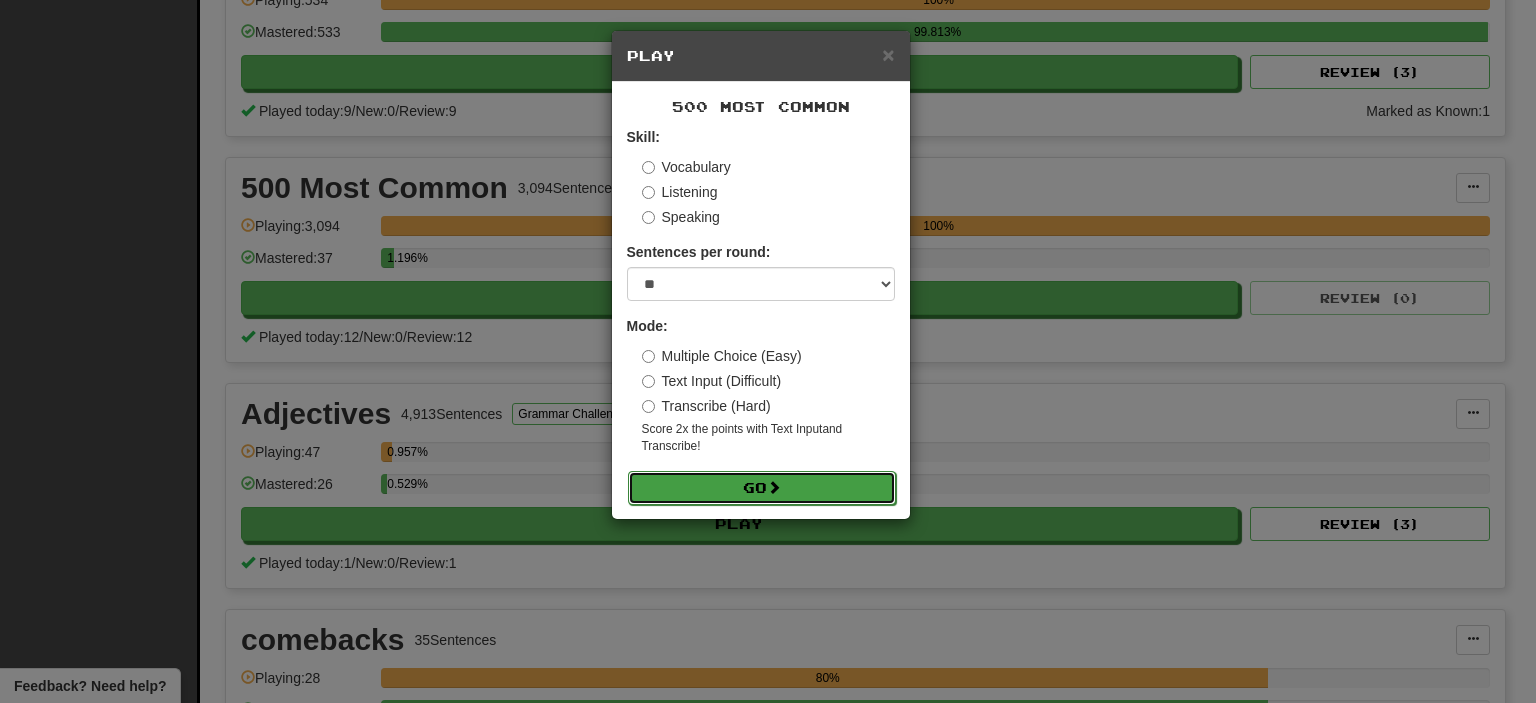 click on "Go" at bounding box center (762, 488) 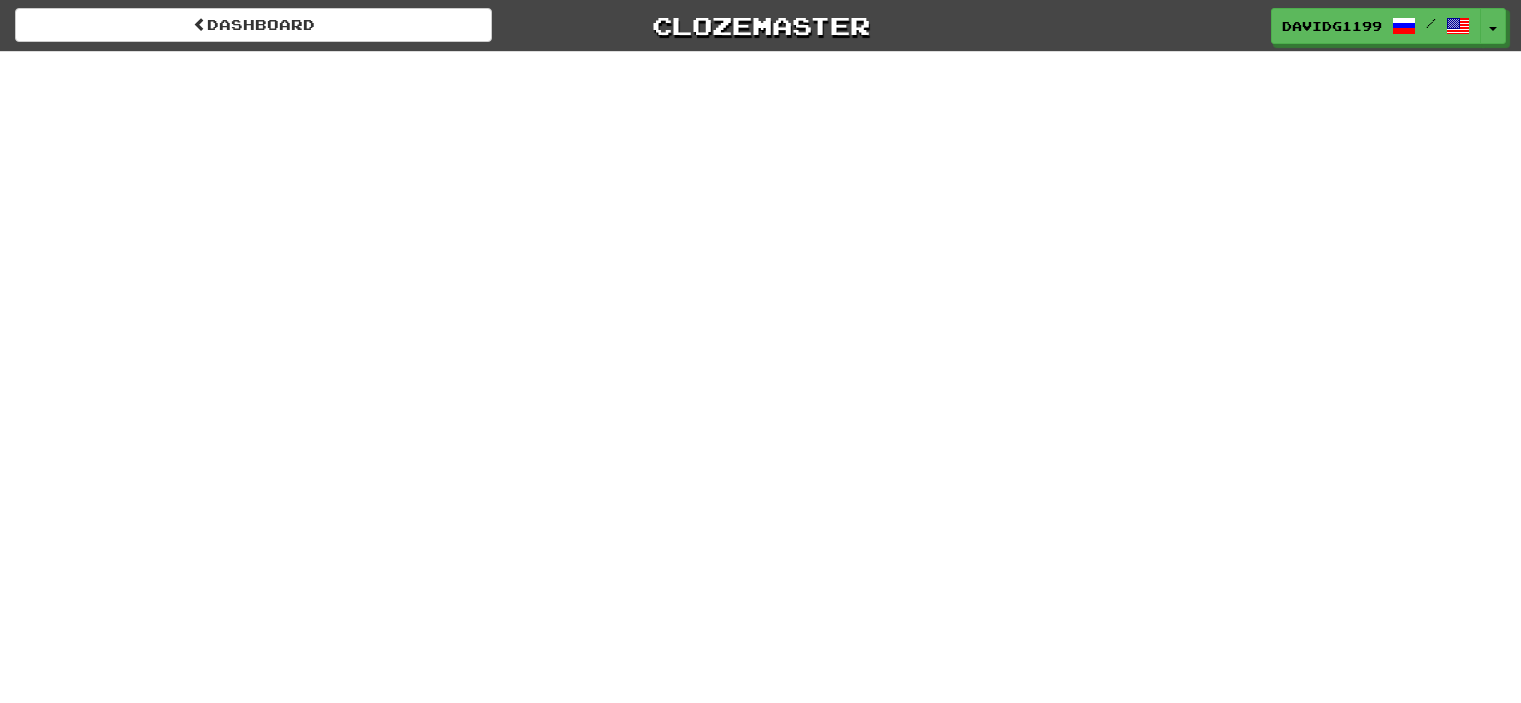 scroll, scrollTop: 0, scrollLeft: 0, axis: both 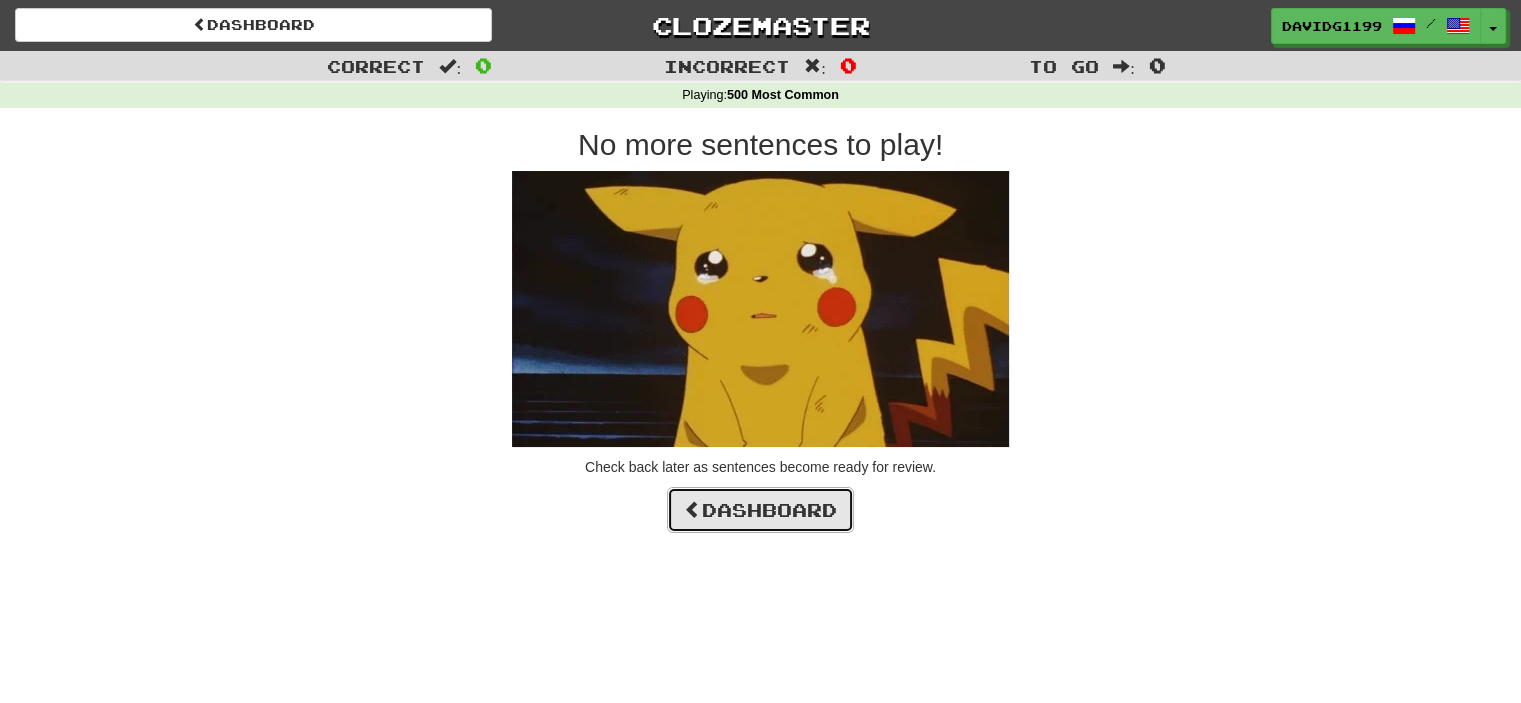 click on "Dashboard" at bounding box center [760, 510] 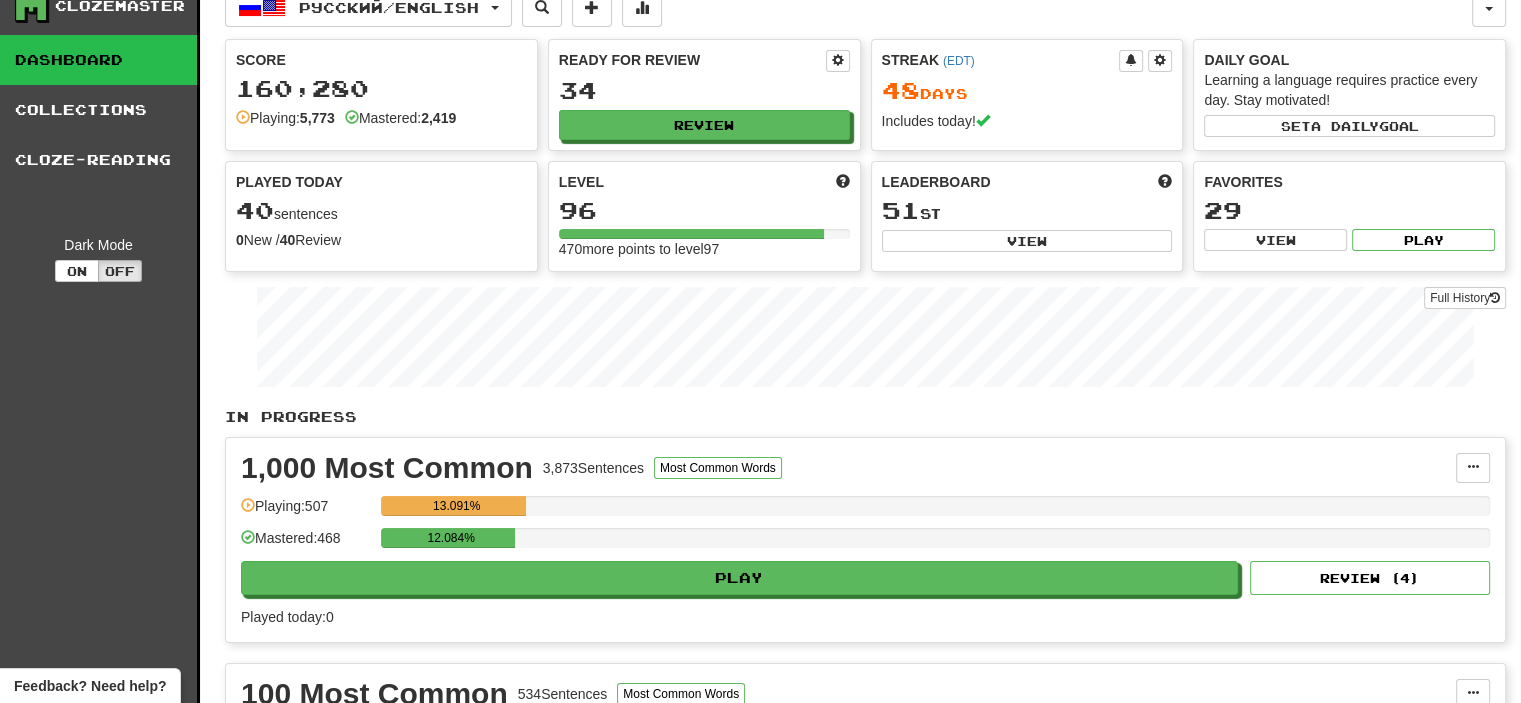 scroll, scrollTop: 26, scrollLeft: 0, axis: vertical 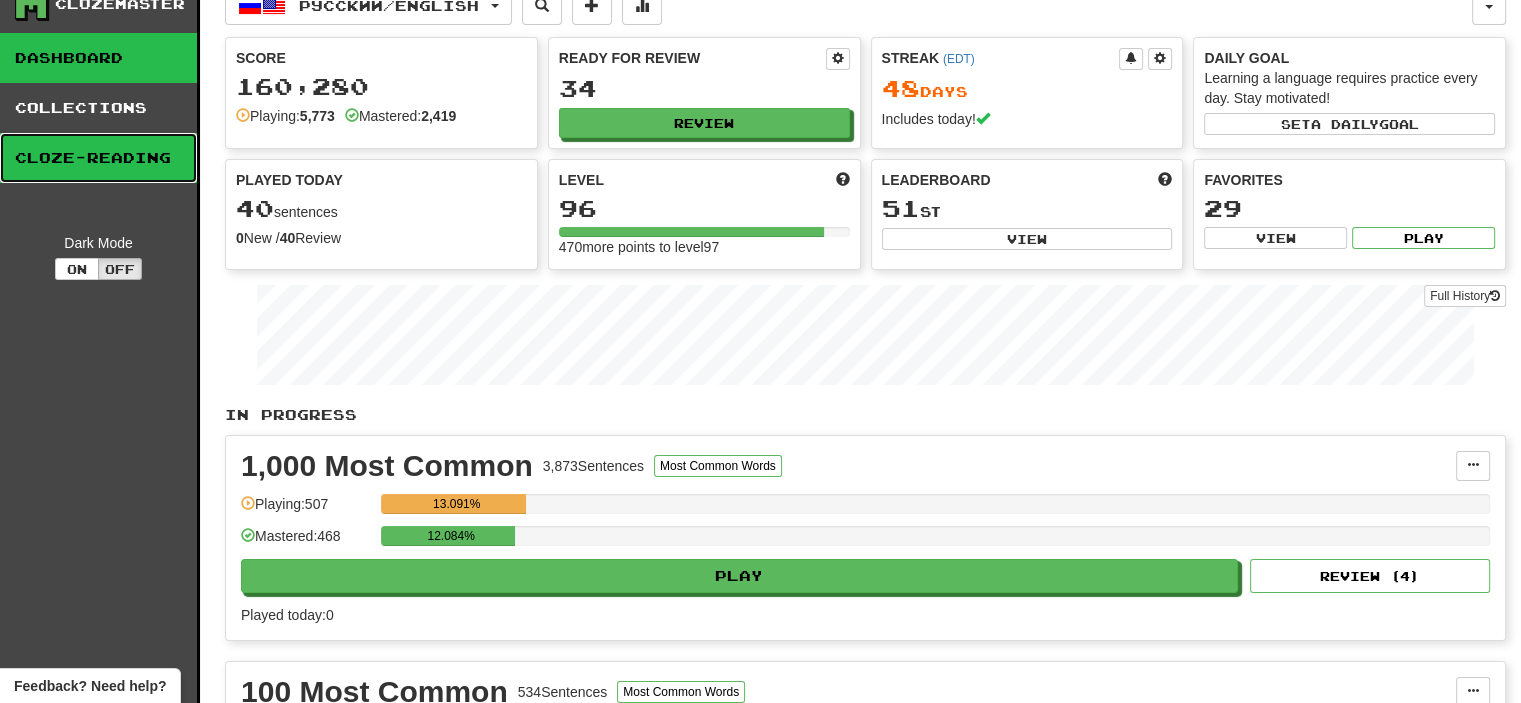 click on "Cloze-Reading" at bounding box center [98, 158] 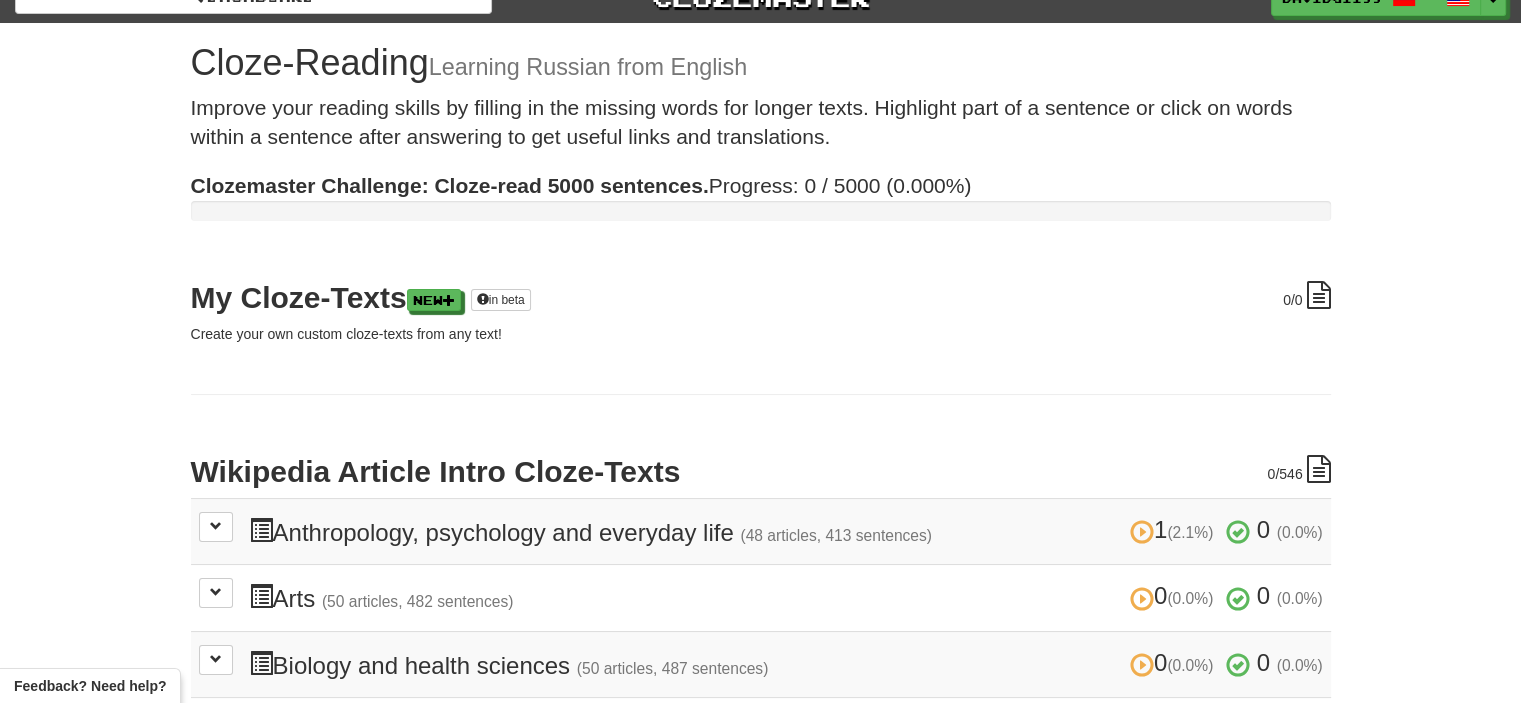 scroll, scrollTop: 0, scrollLeft: 0, axis: both 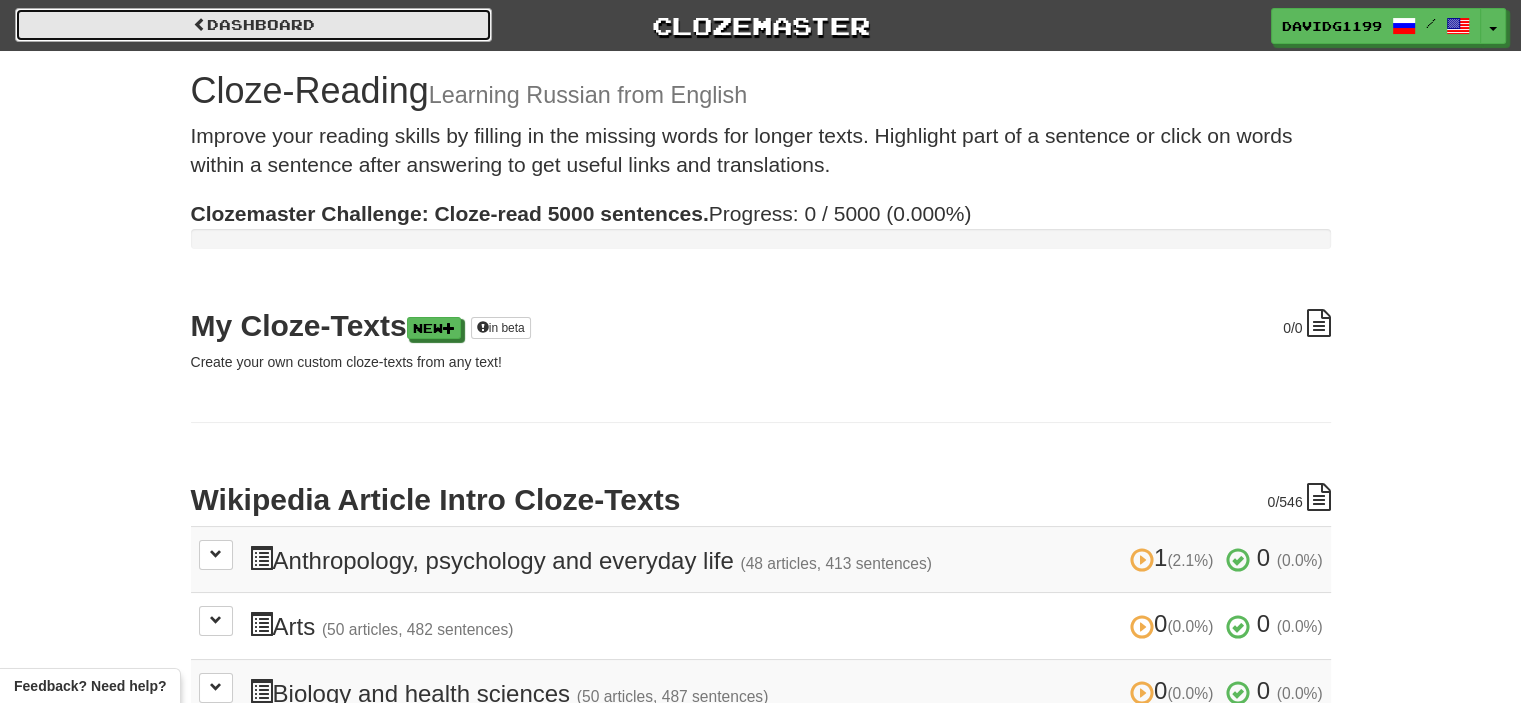 click at bounding box center [200, 24] 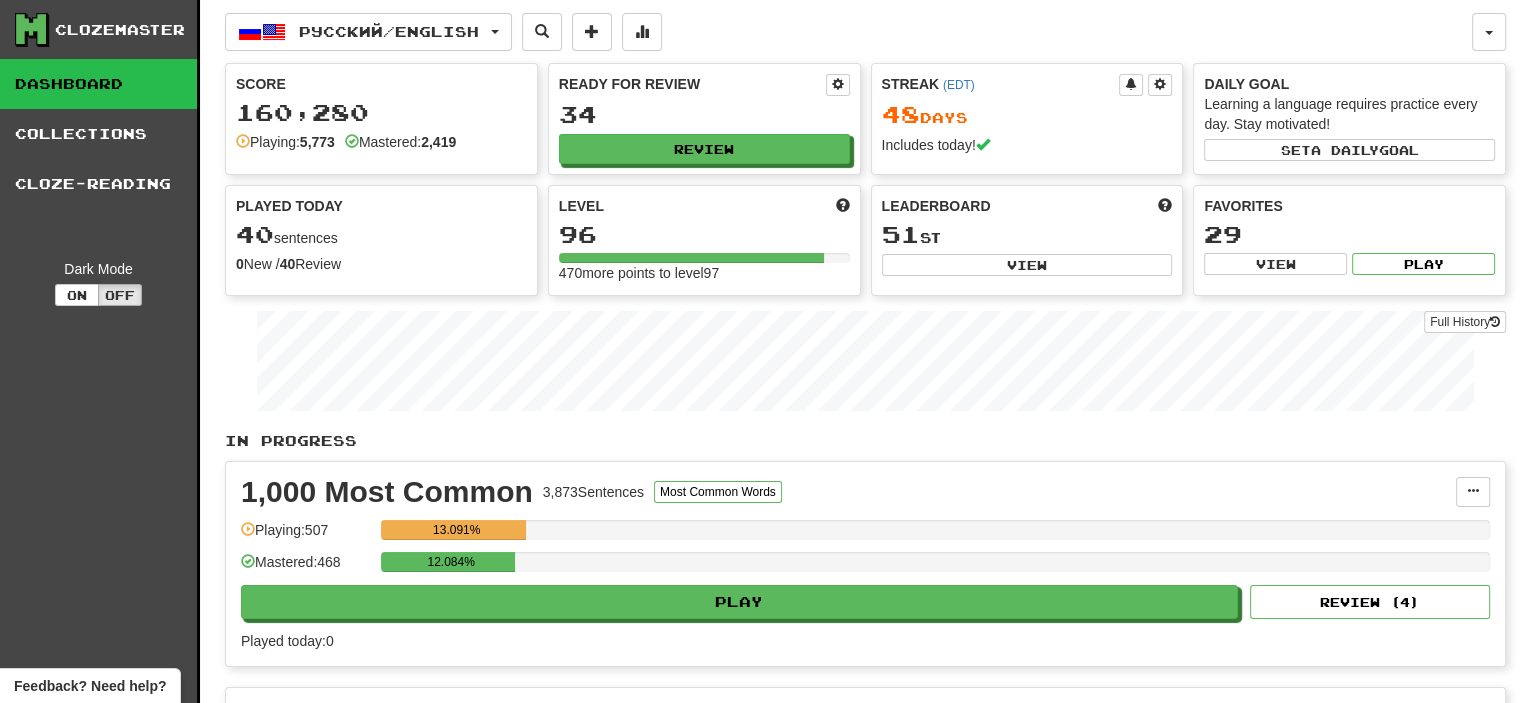scroll, scrollTop: 0, scrollLeft: 0, axis: both 